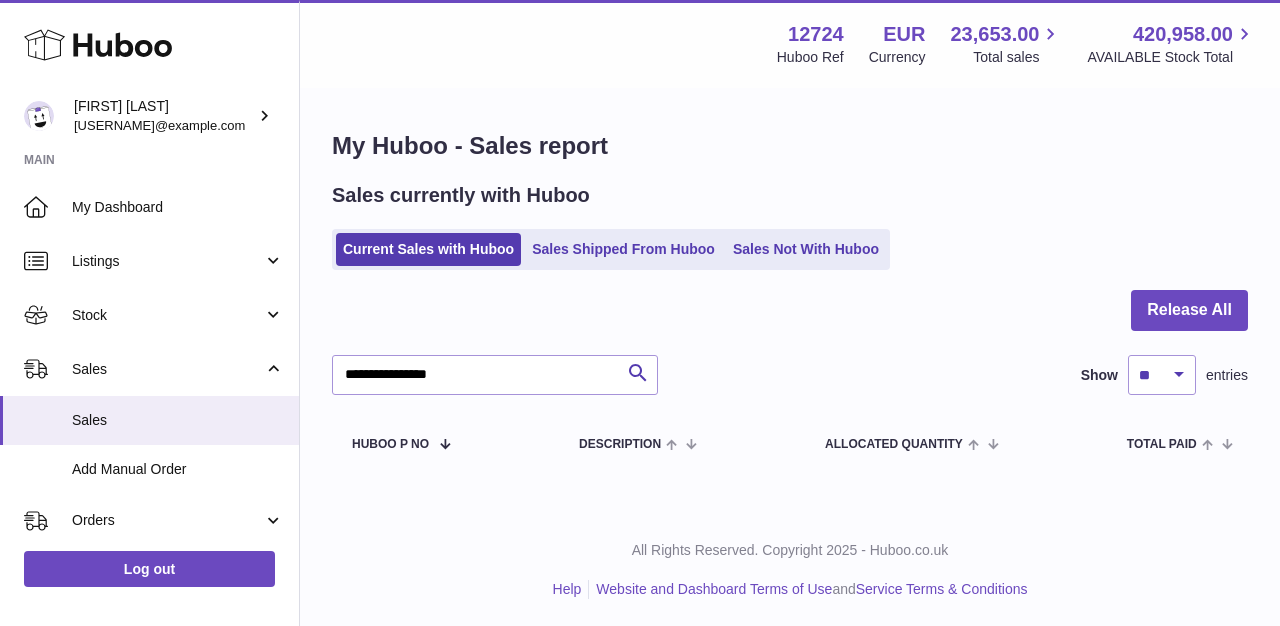 scroll, scrollTop: 0, scrollLeft: 0, axis: both 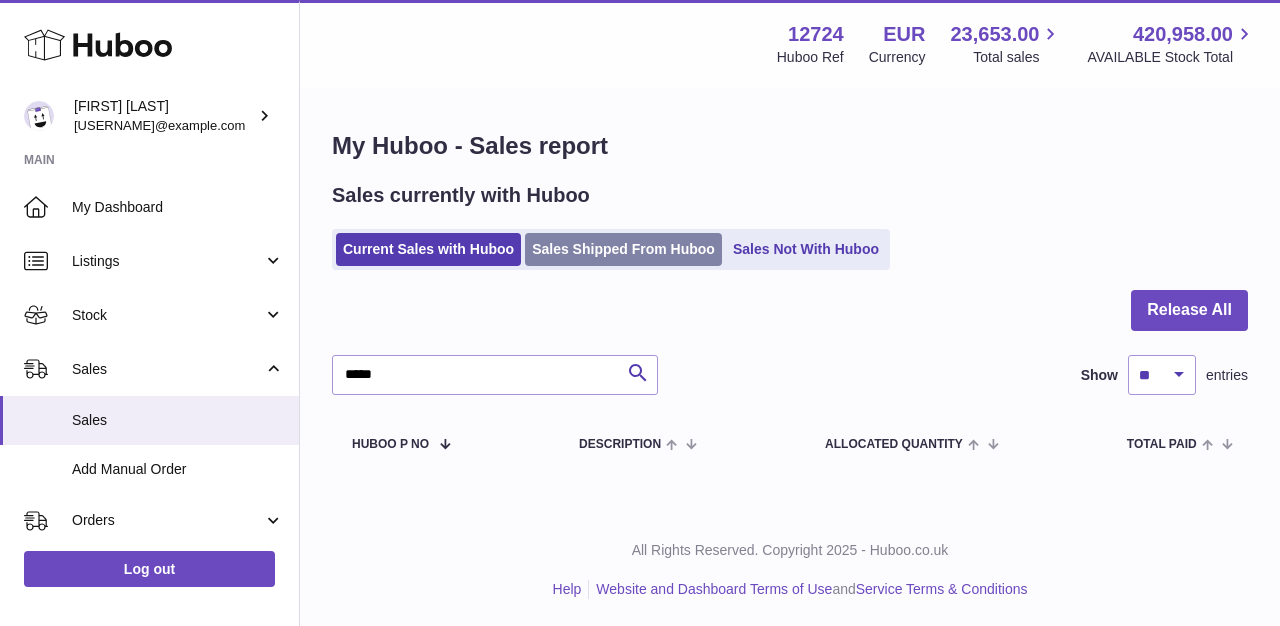 type on "*****" 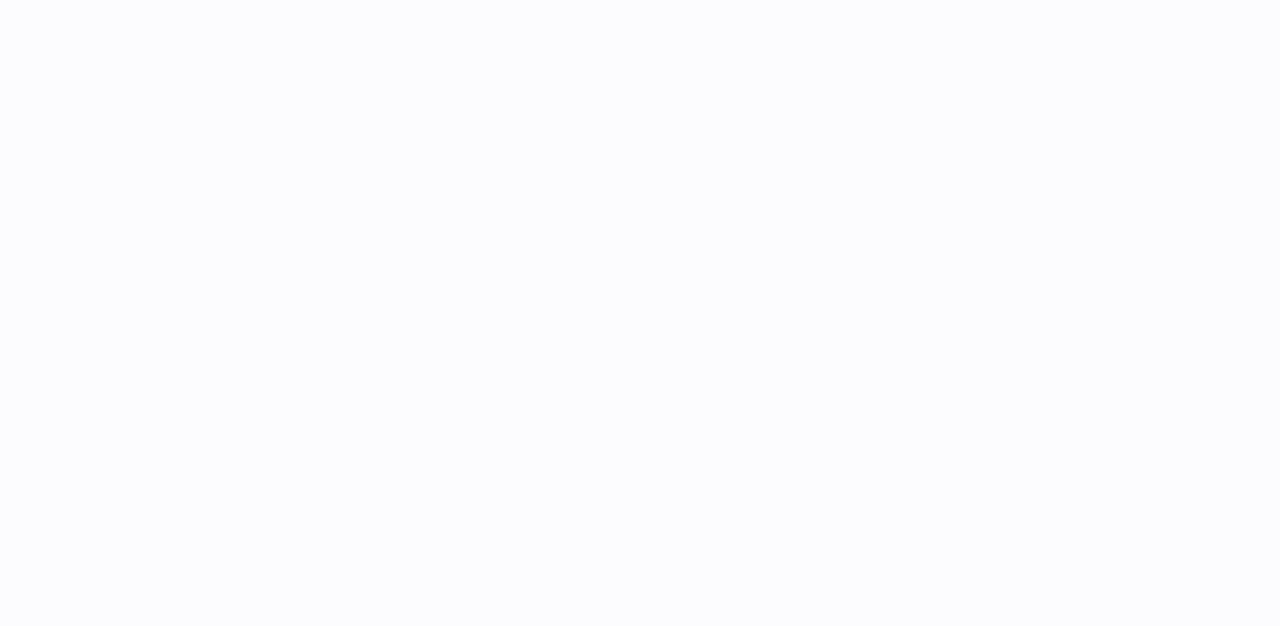 scroll, scrollTop: 0, scrollLeft: 0, axis: both 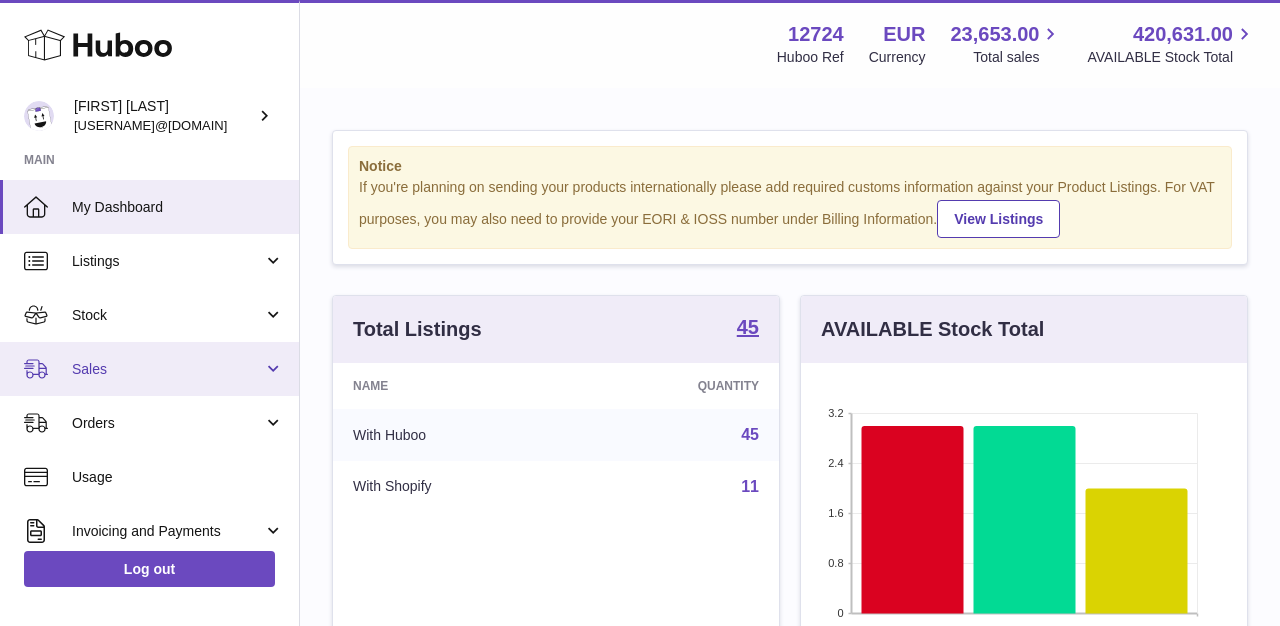 click on "Sales" at bounding box center (149, 369) 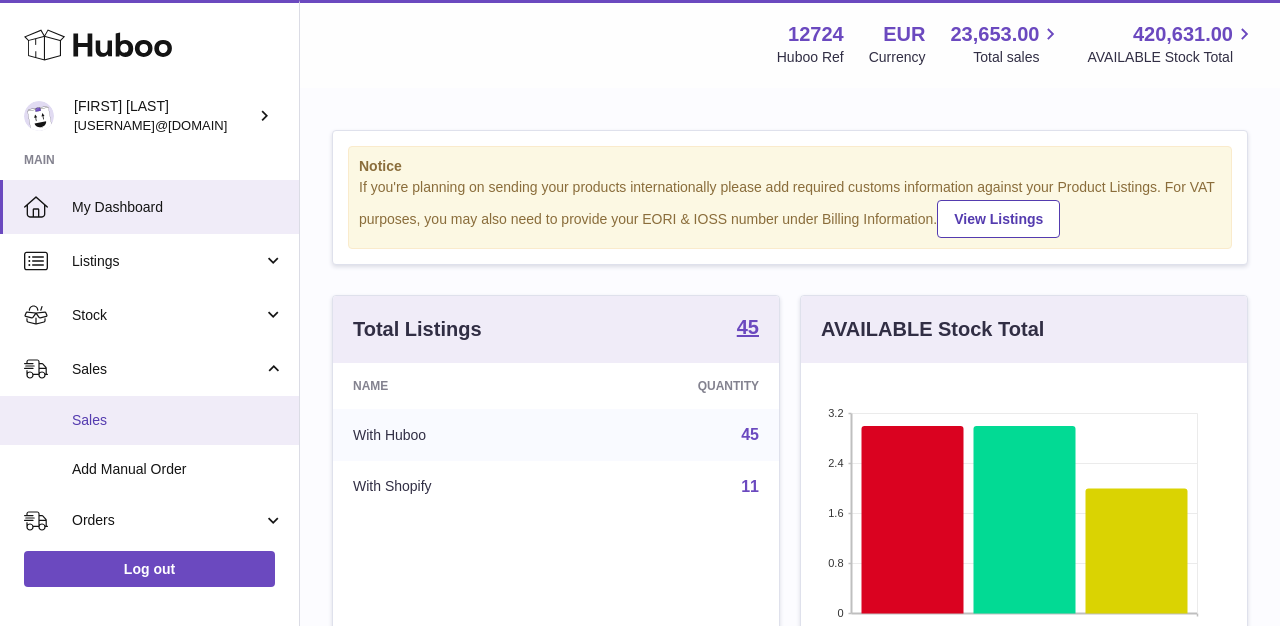 click on "Sales" at bounding box center [178, 420] 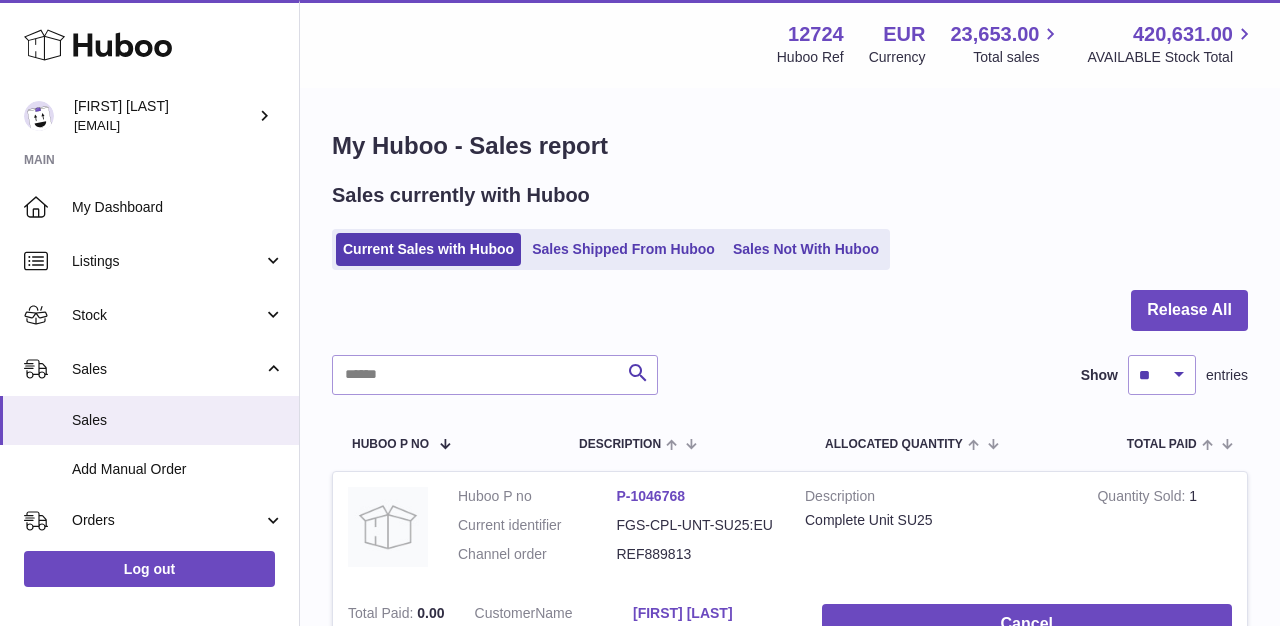 scroll, scrollTop: 0, scrollLeft: 0, axis: both 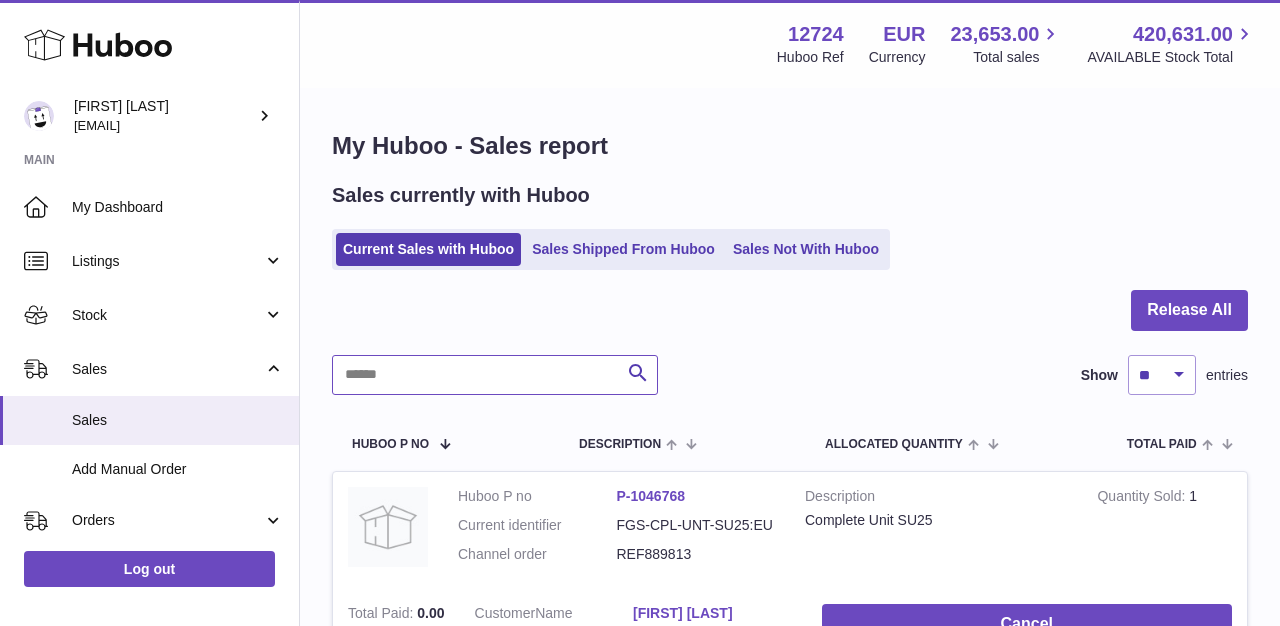 click at bounding box center (495, 375) 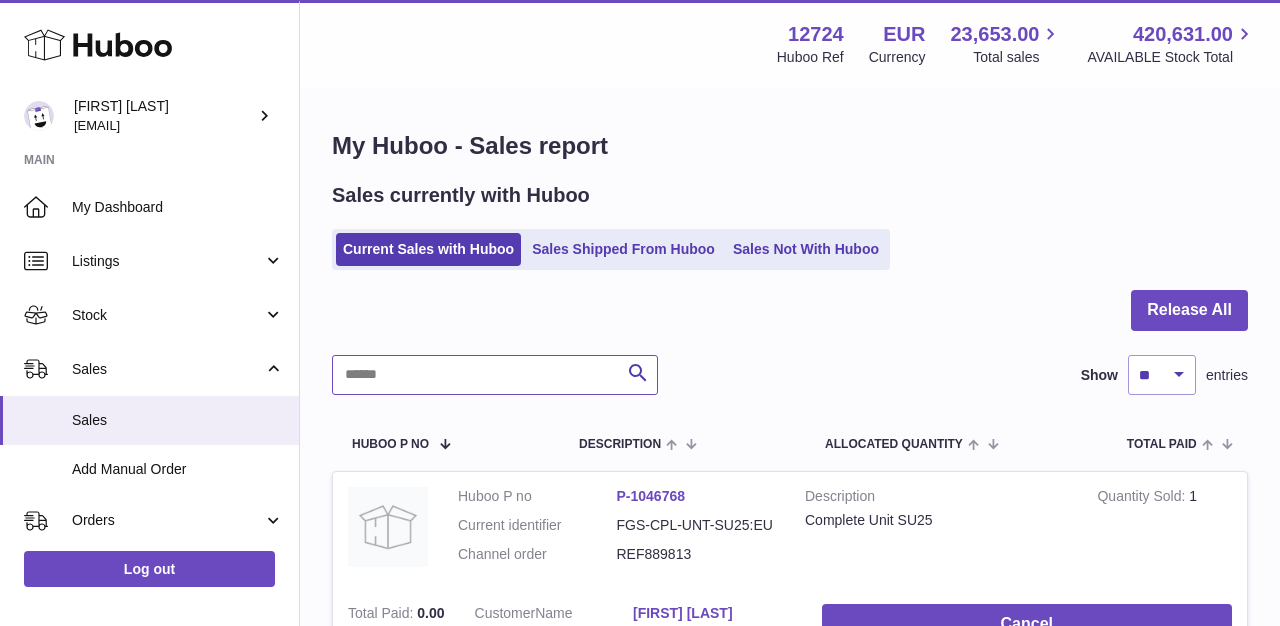 paste on "*****" 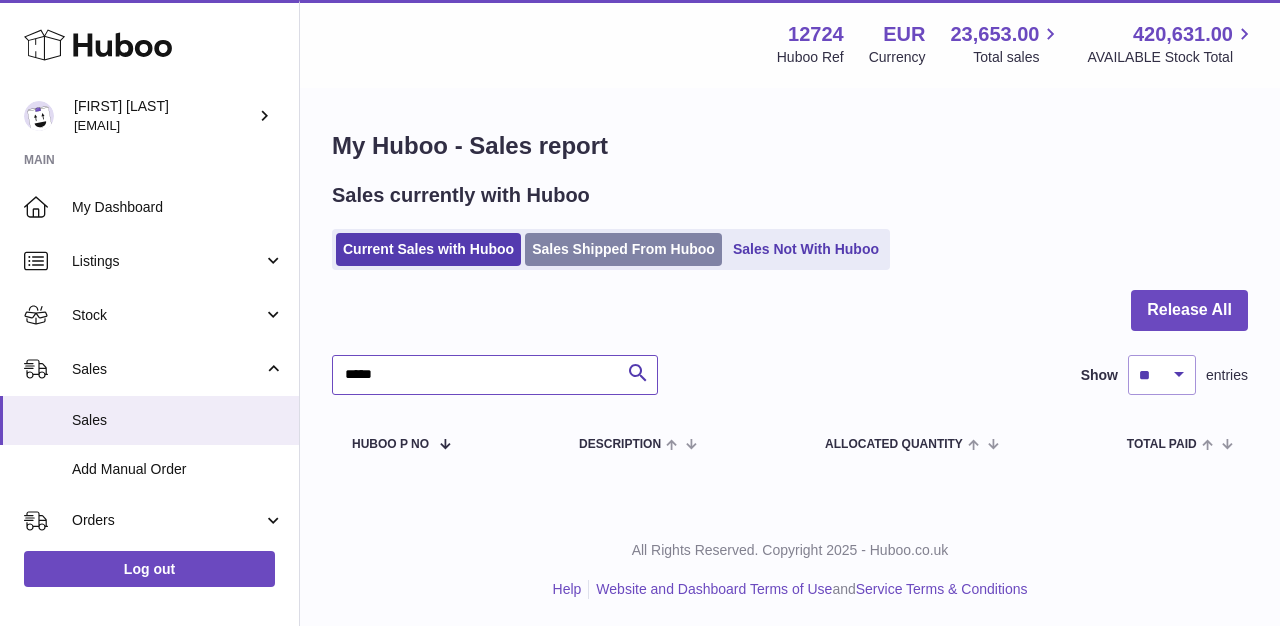 type on "*****" 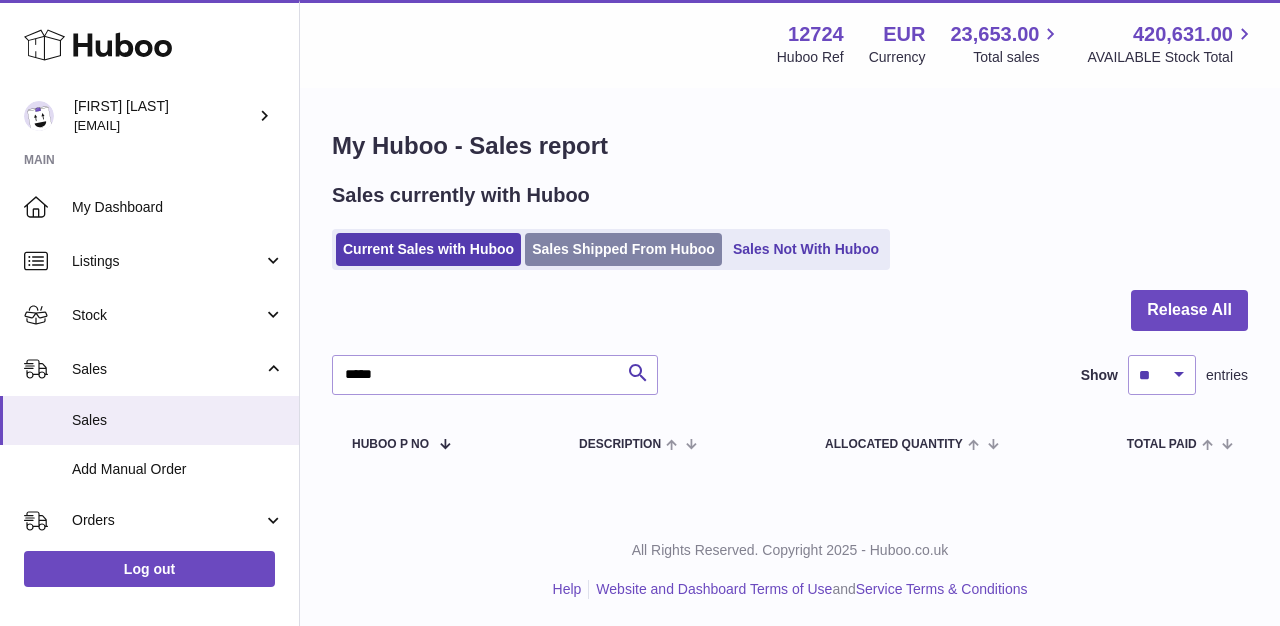 click on "Sales Shipped From Huboo" at bounding box center (623, 249) 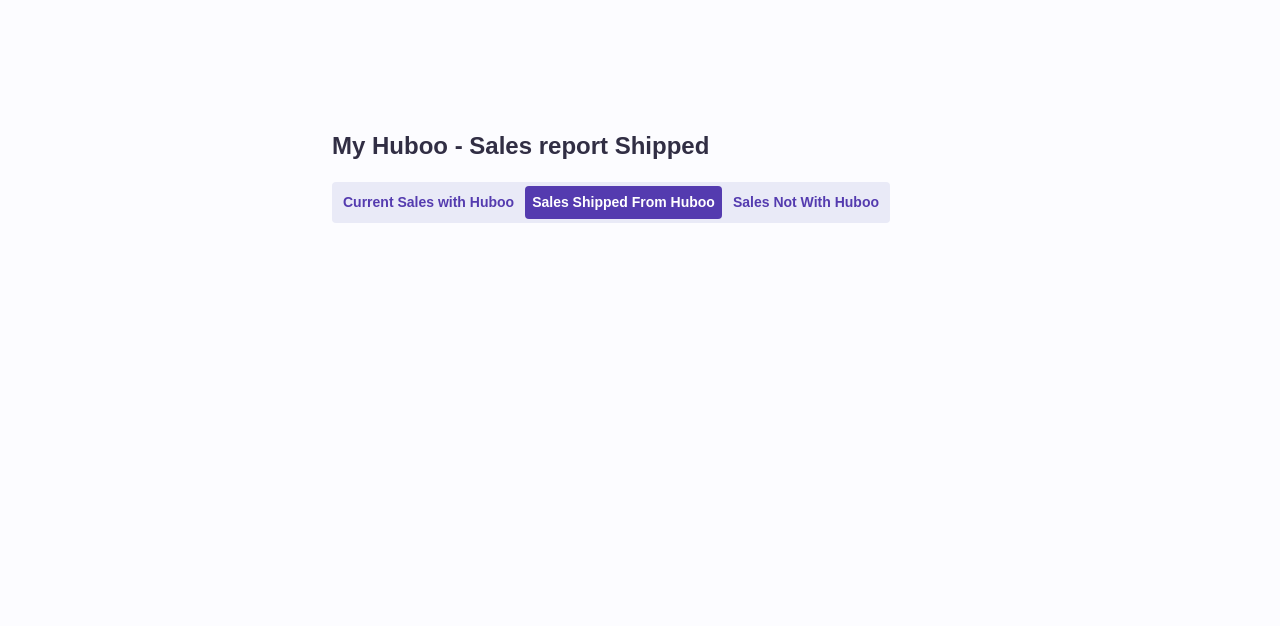scroll, scrollTop: 0, scrollLeft: 0, axis: both 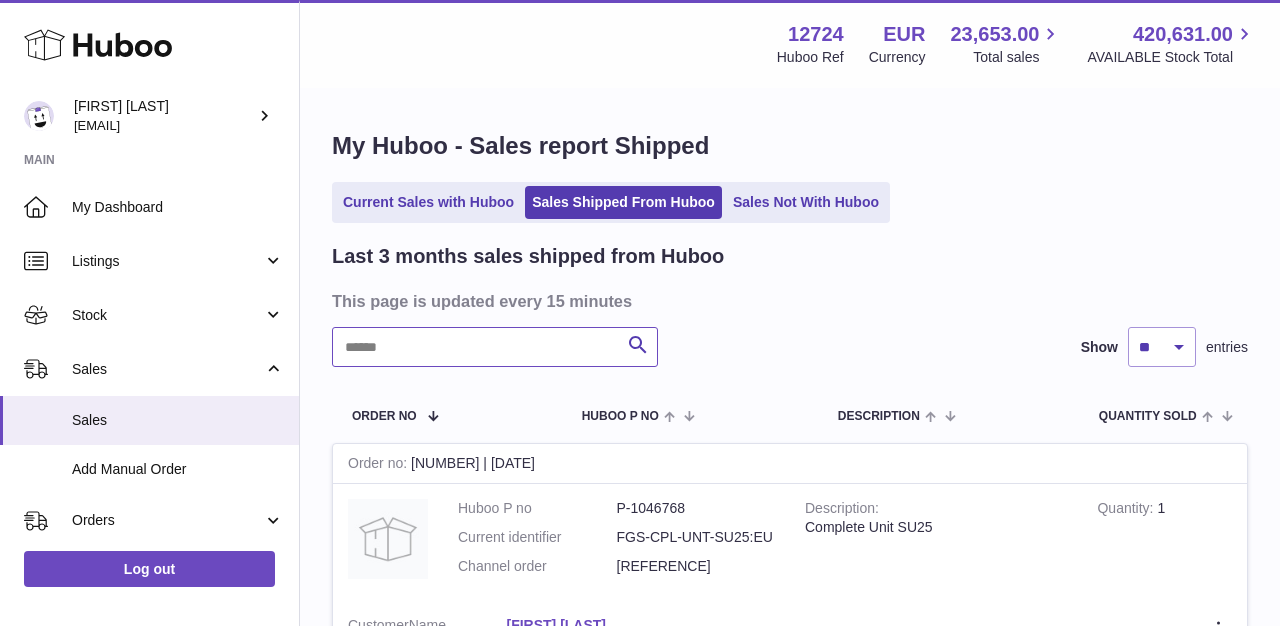 click at bounding box center (495, 347) 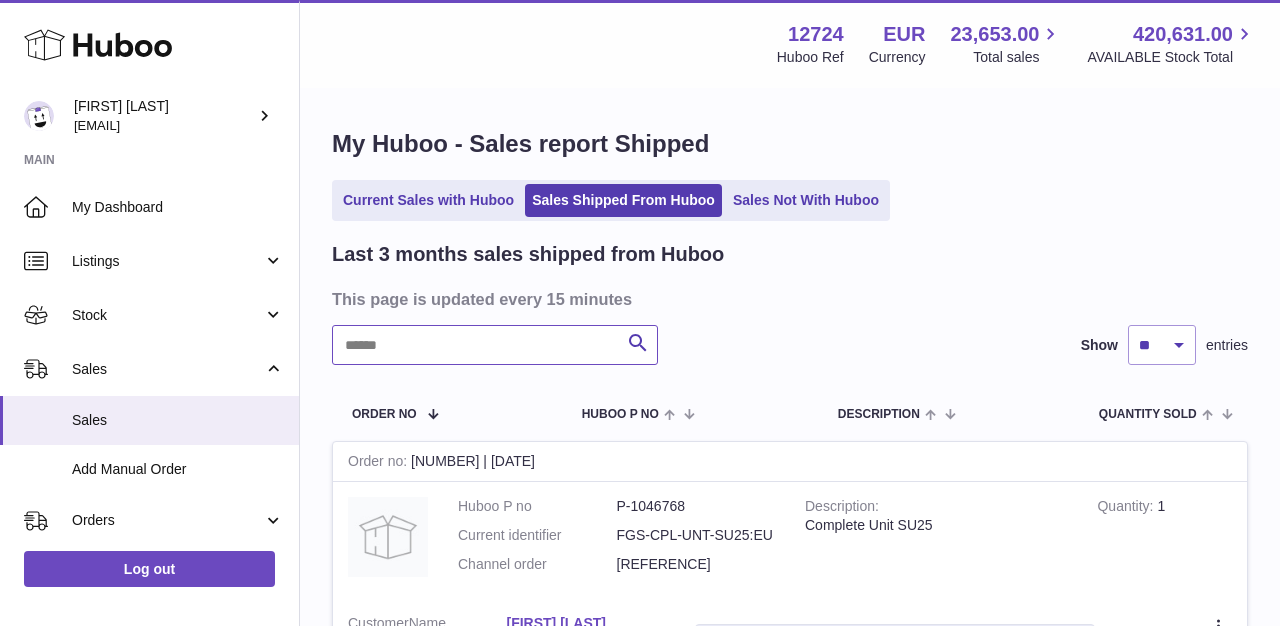paste on "*****" 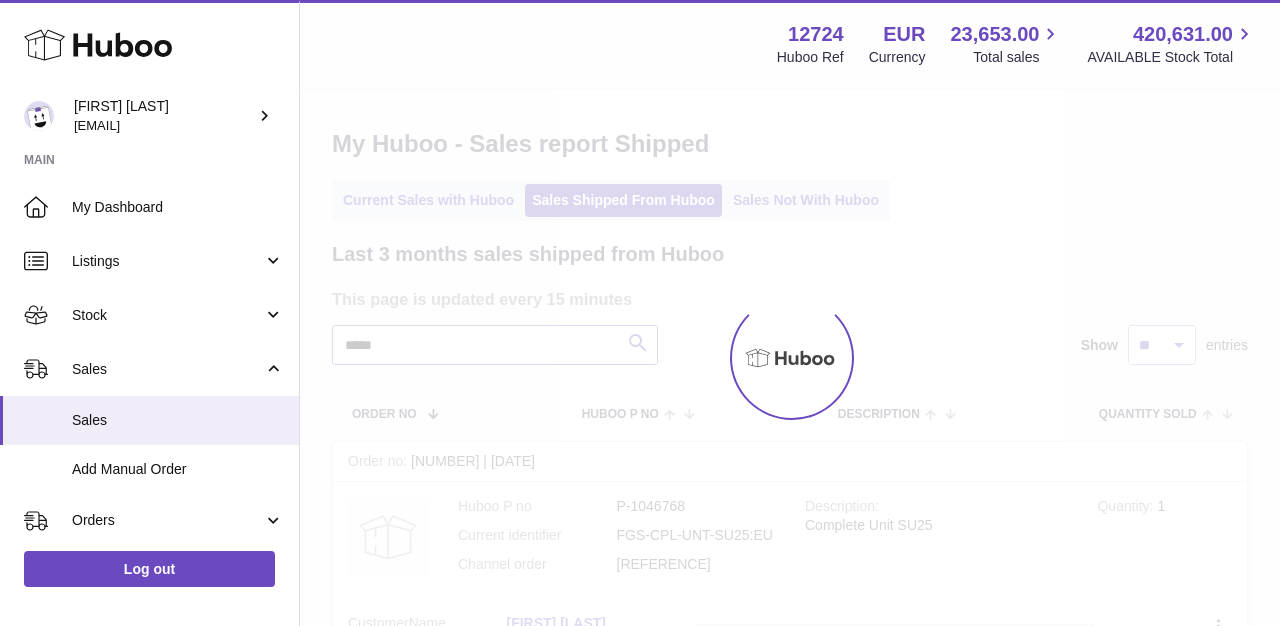 scroll, scrollTop: 0, scrollLeft: 0, axis: both 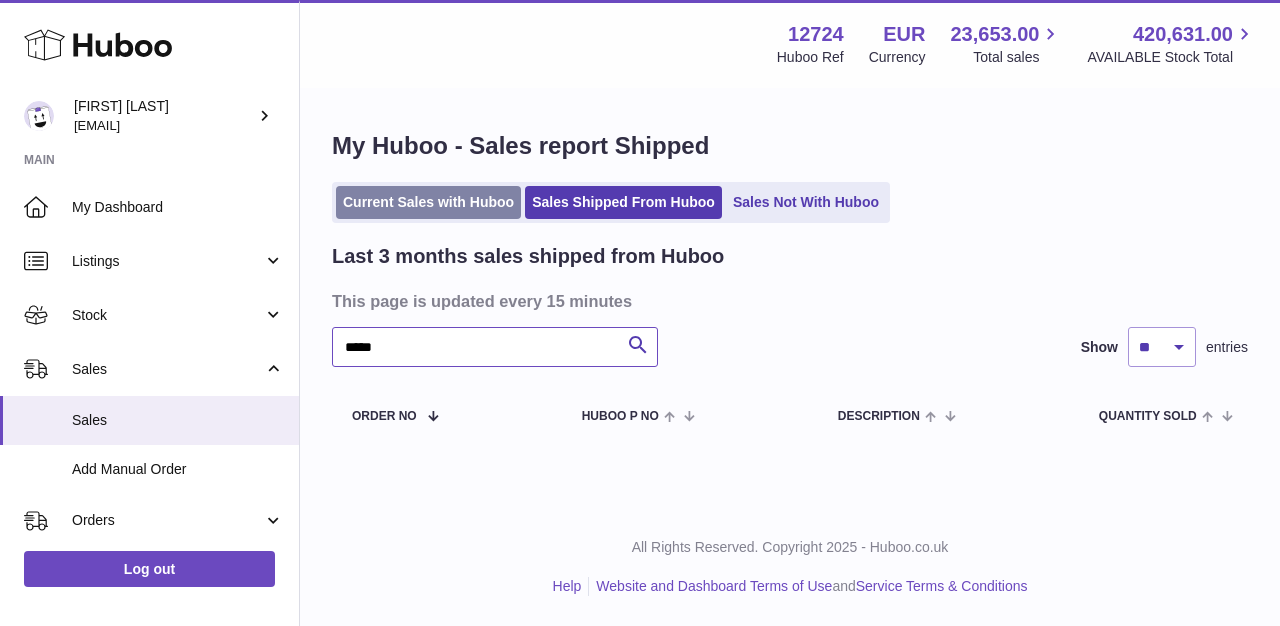 type on "*****" 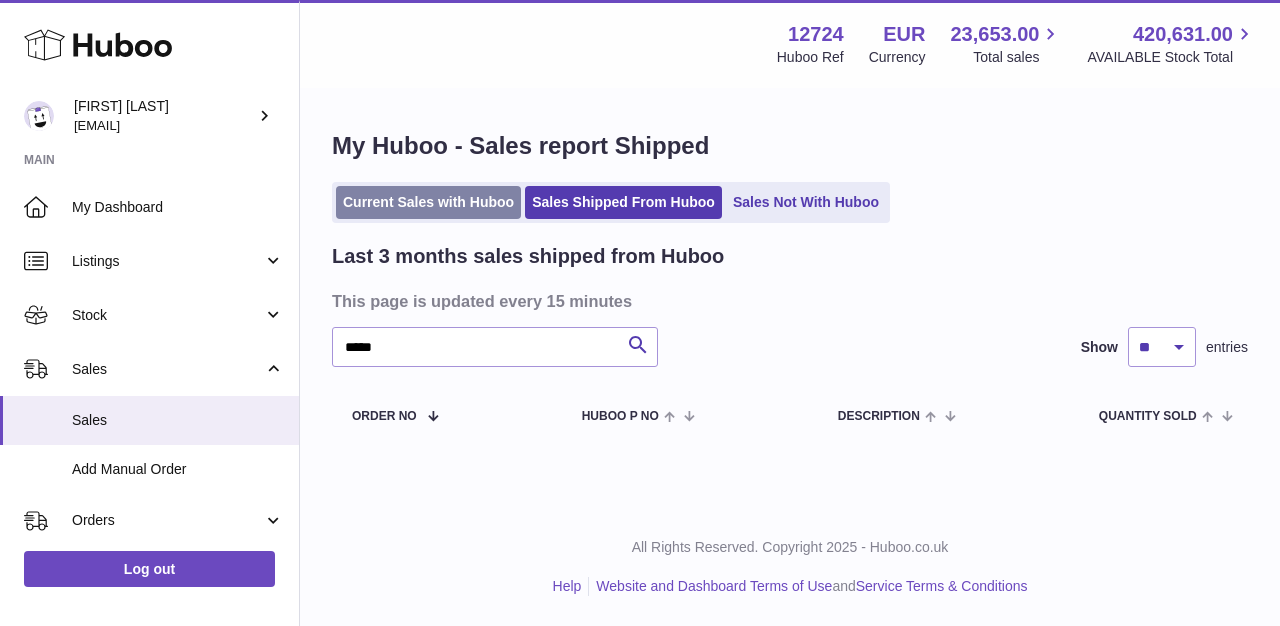 click on "Current Sales with Huboo" at bounding box center (428, 202) 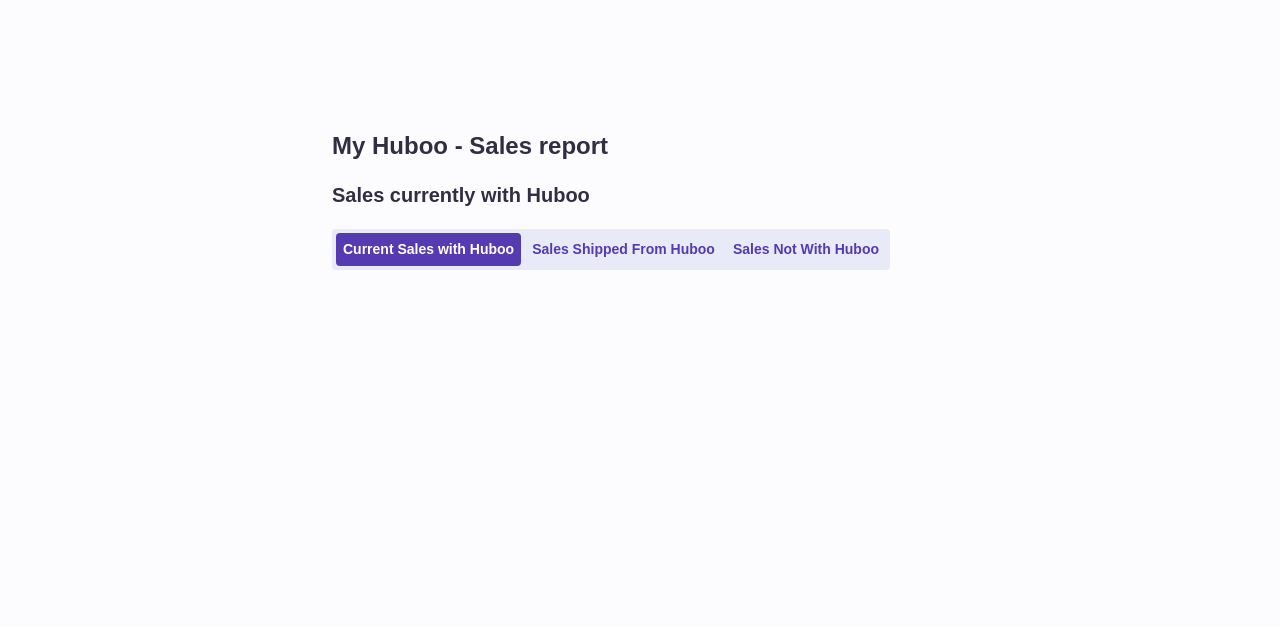 scroll, scrollTop: 0, scrollLeft: 0, axis: both 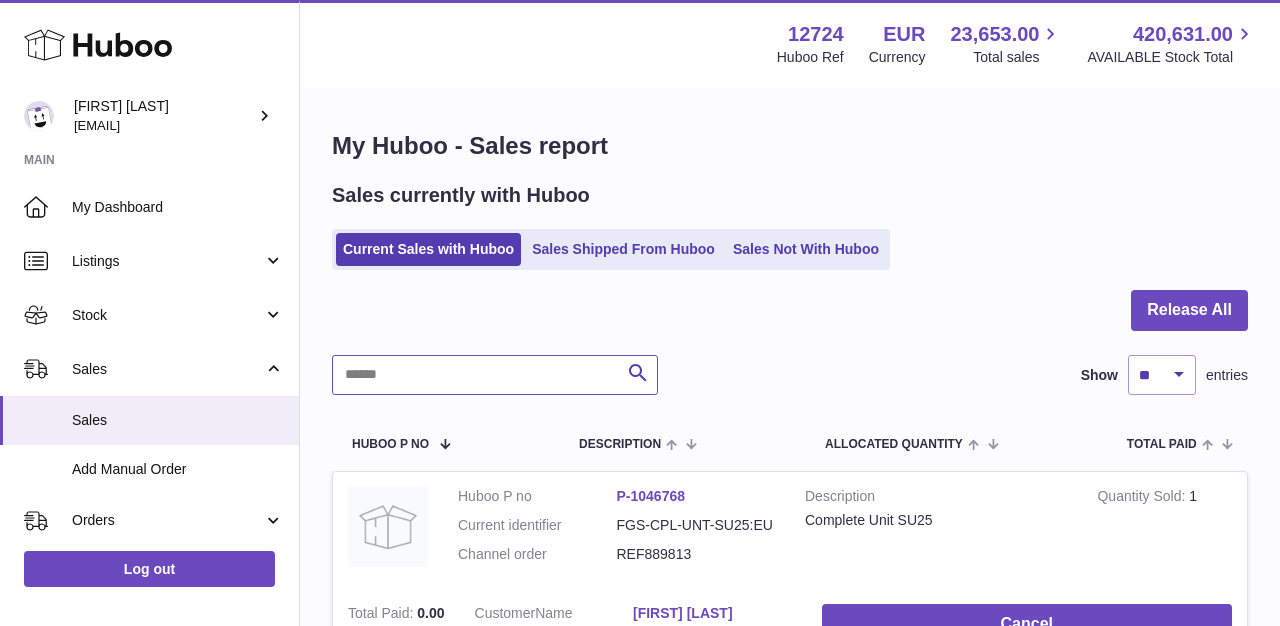 paste on "**********" 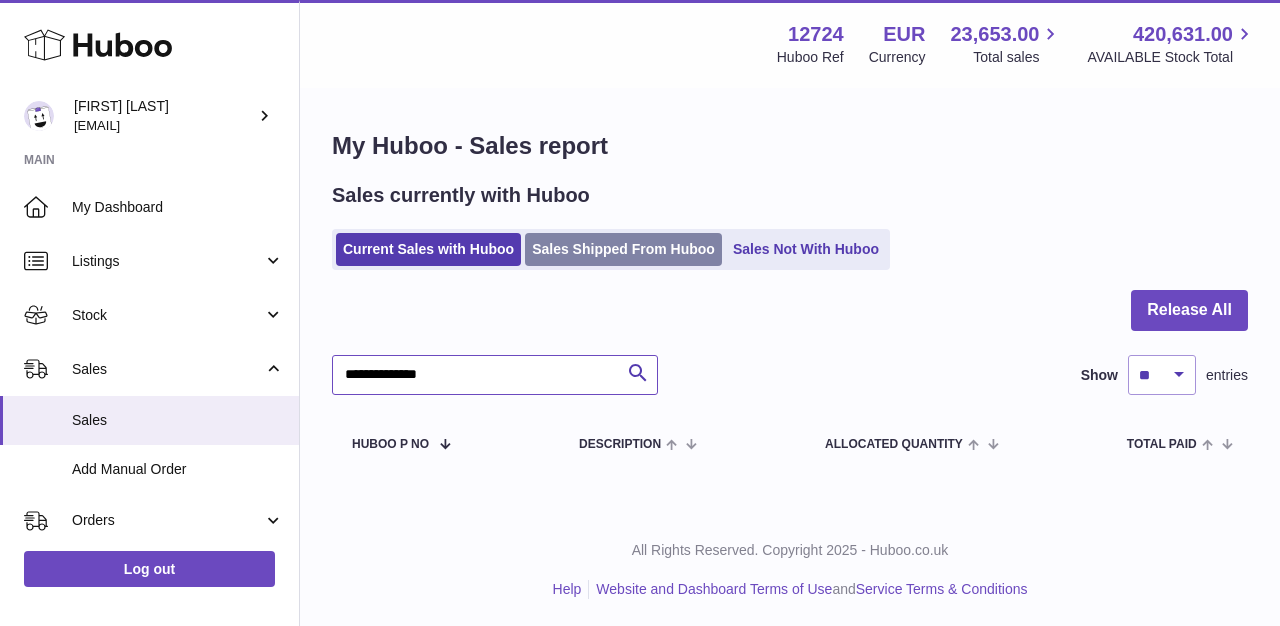 type on "**********" 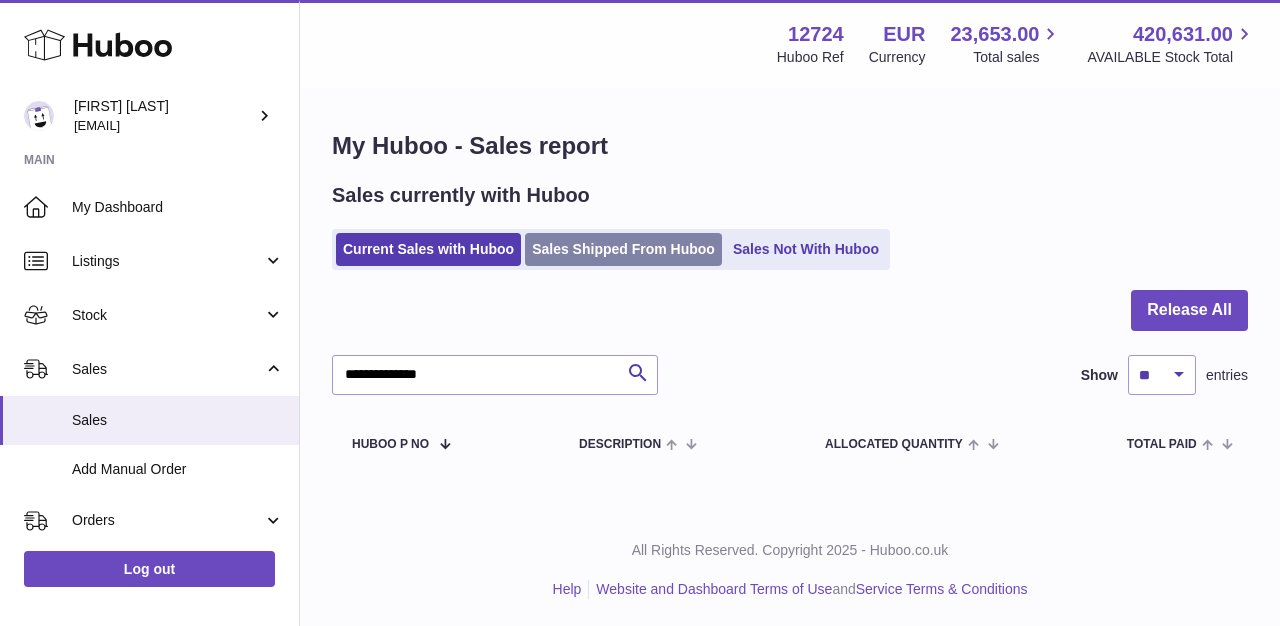 click on "Sales Shipped From Huboo" at bounding box center [623, 249] 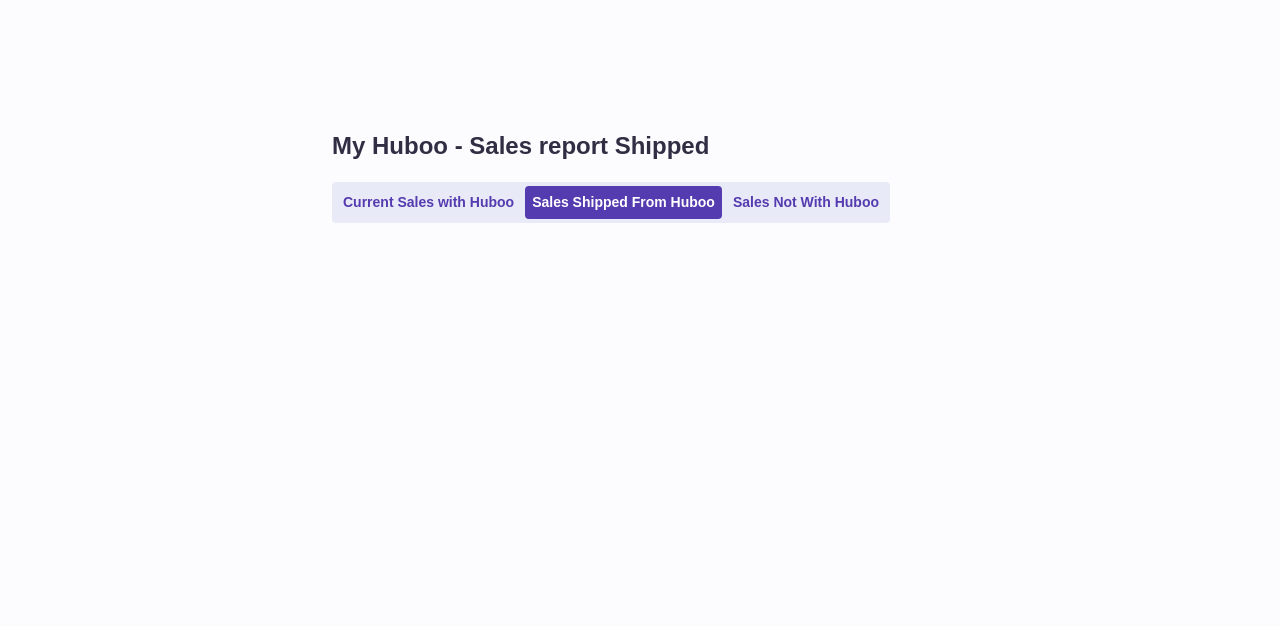 scroll, scrollTop: 0, scrollLeft: 0, axis: both 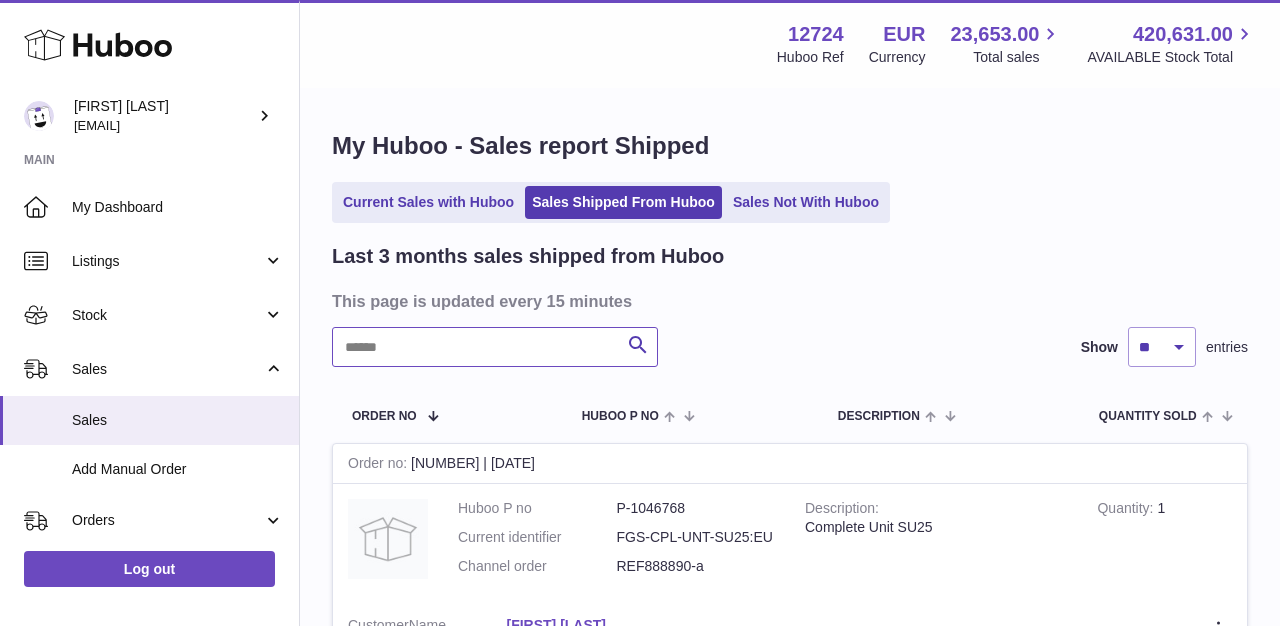 click at bounding box center (495, 347) 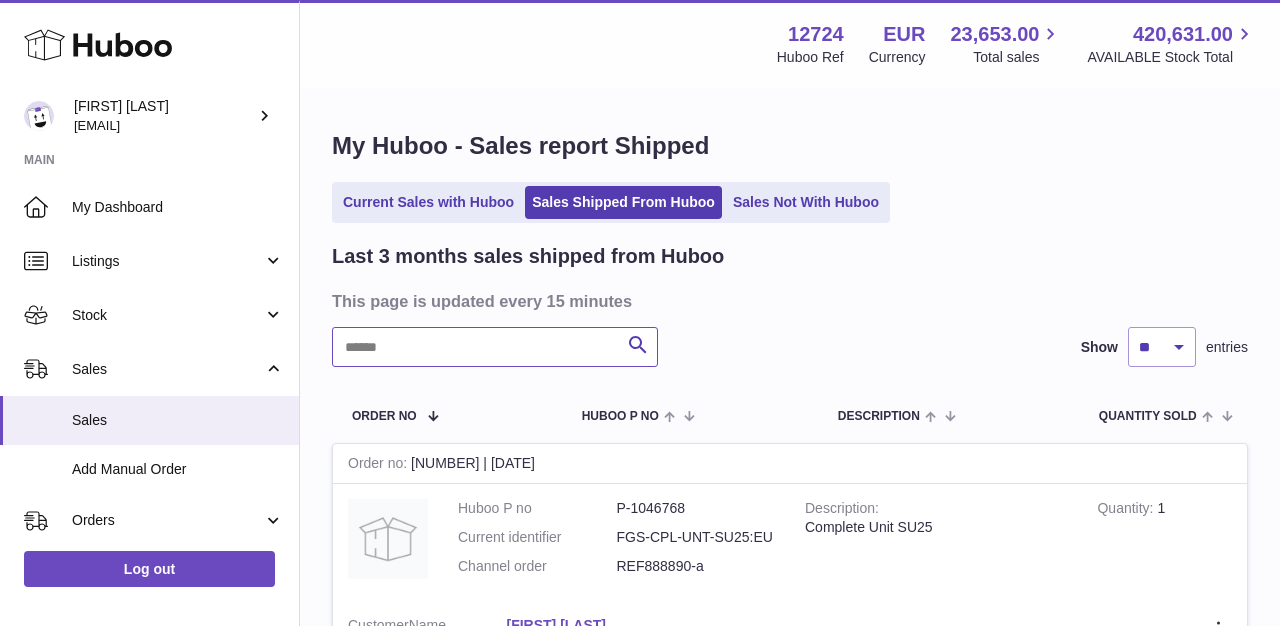 paste on "**********" 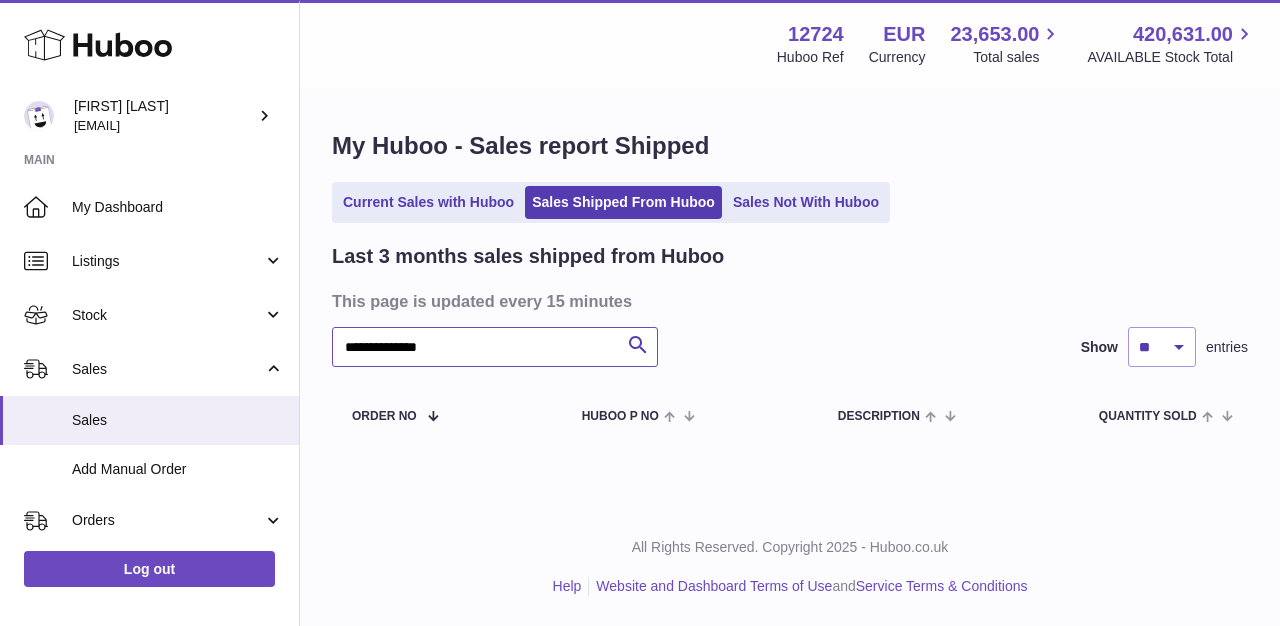 type on "**********" 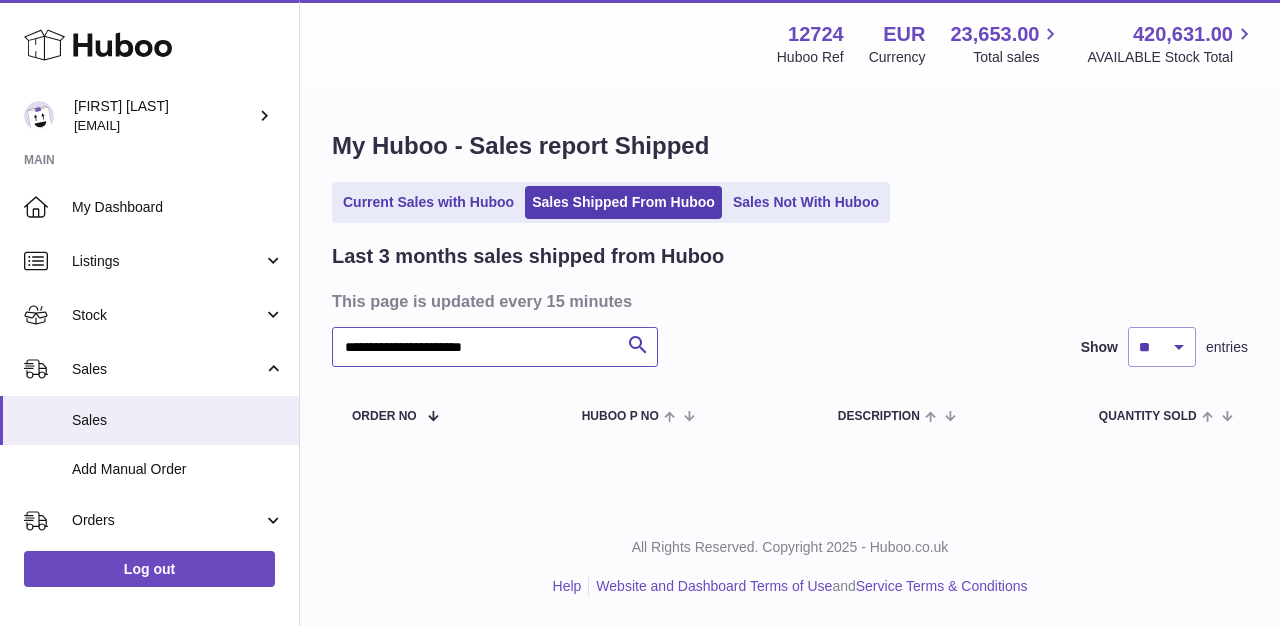 type on "**********" 